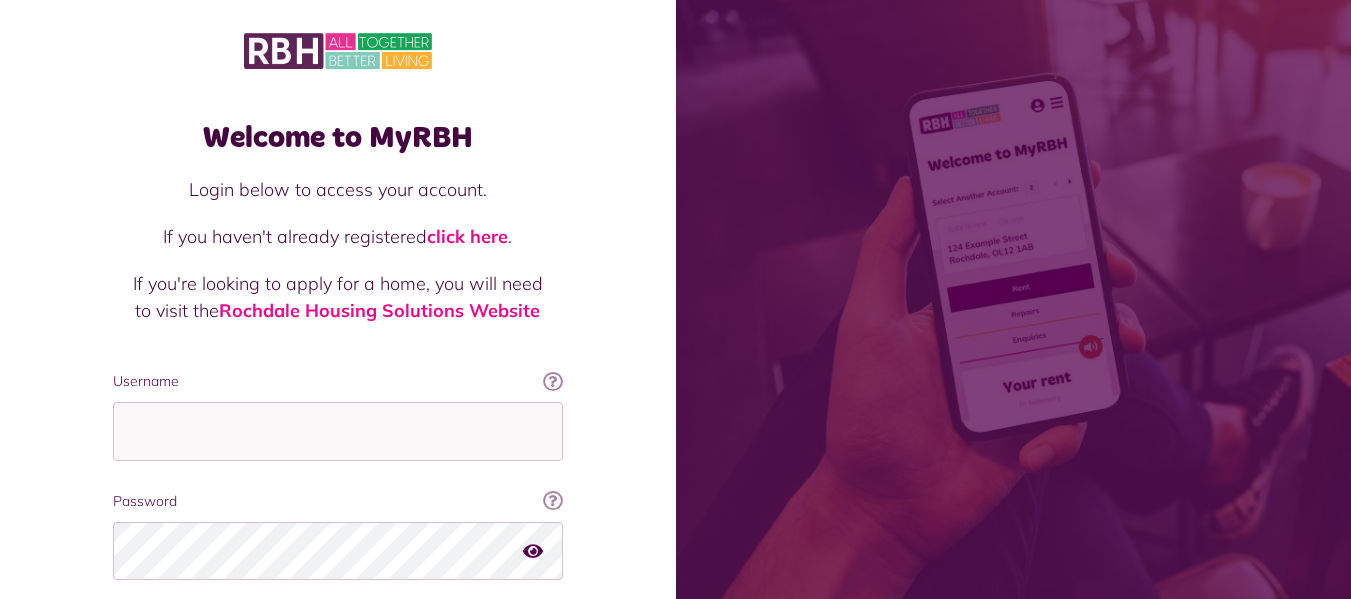 click on "Username" at bounding box center (338, 431) 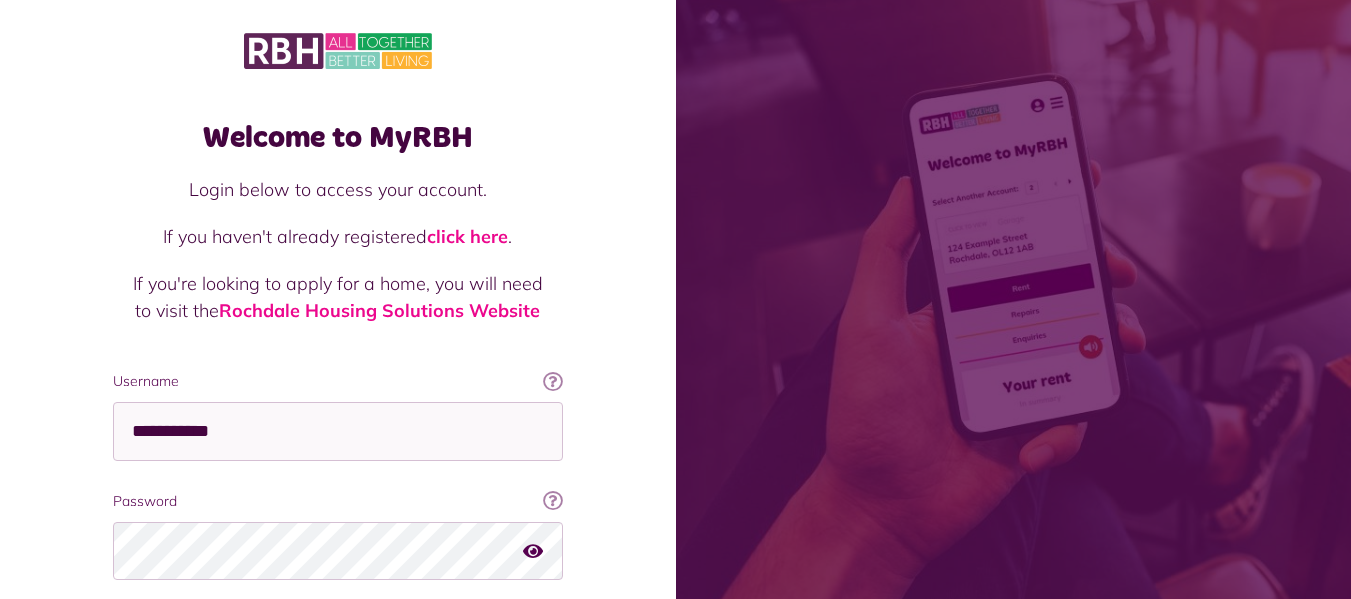 click on "**********" at bounding box center [338, 431] 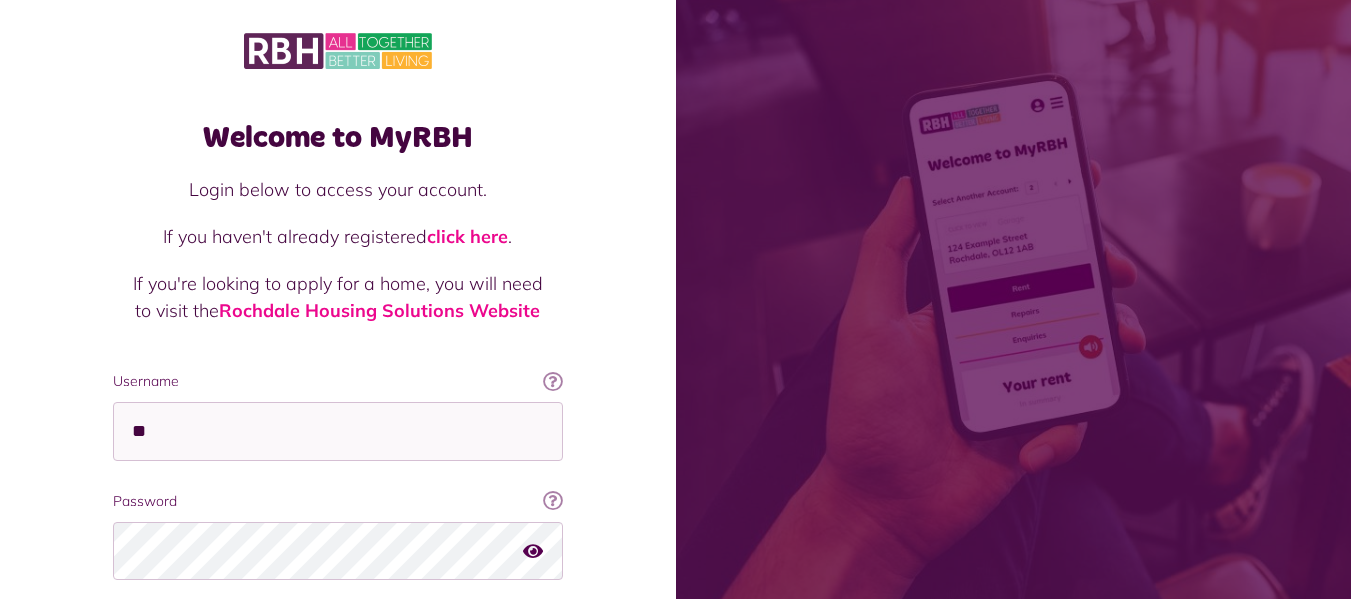 type on "*" 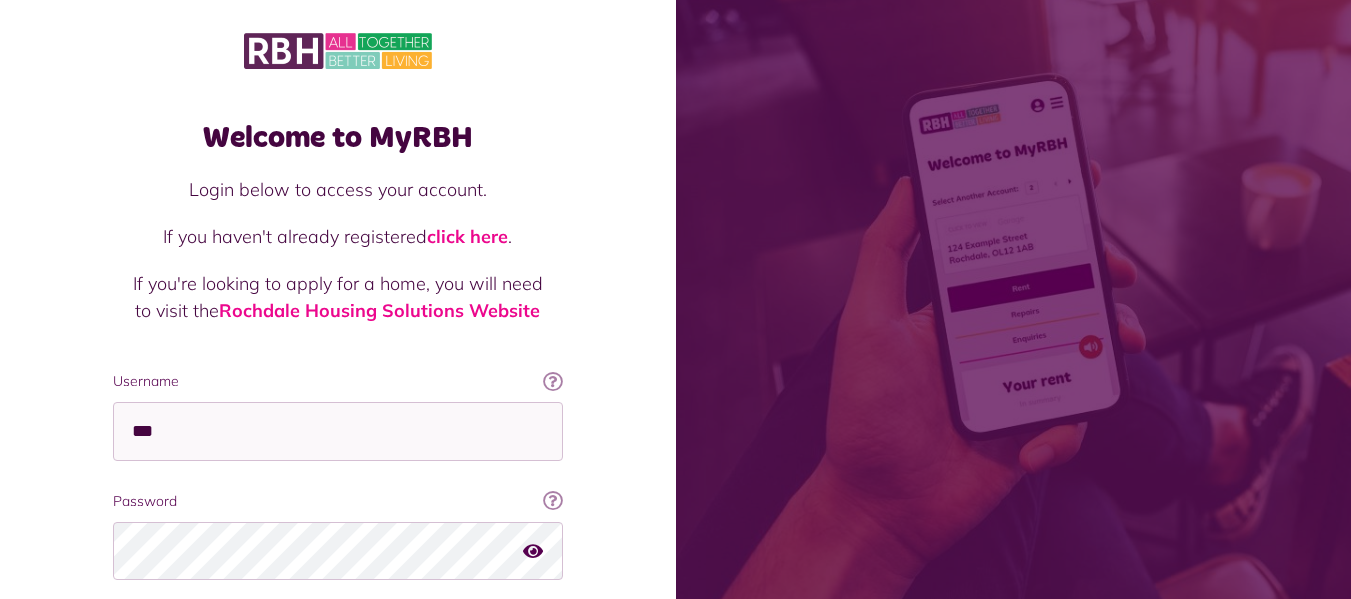 type on "**********" 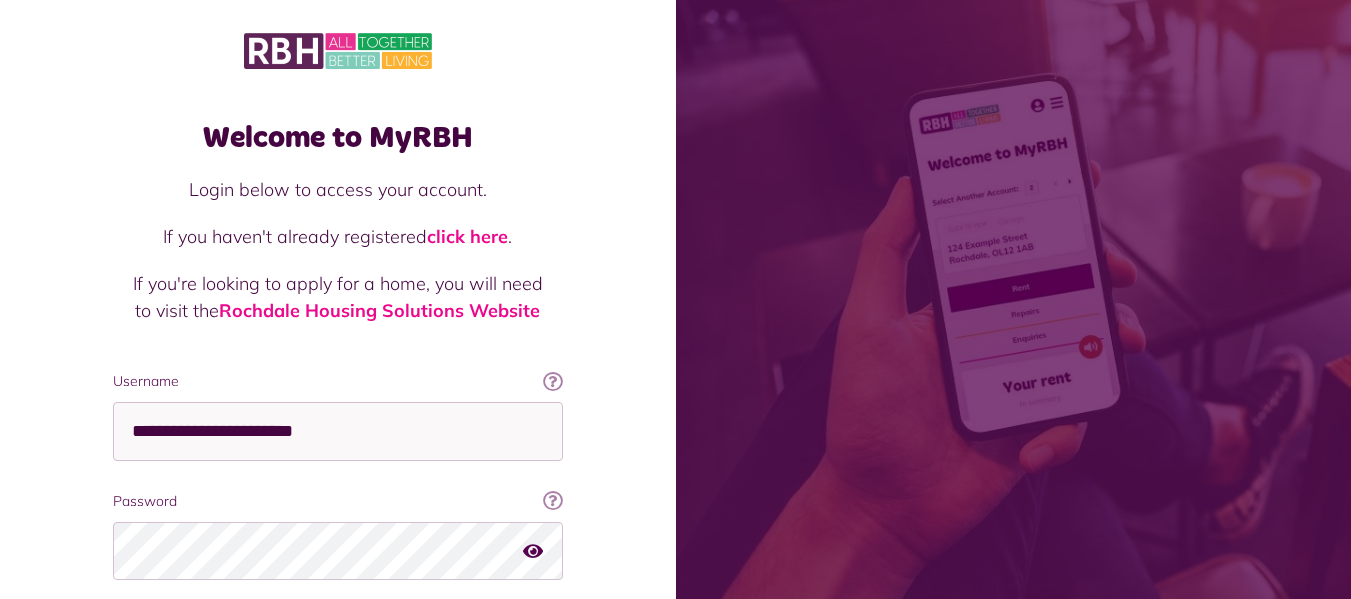 click on "Welcome to MyRBH
Login below to access your account.
If you haven't already registered  click here .
If you're looking to apply for a home, you will need to visit the  Rochdale Housing Solutions Website
Username
This will be the email you used when you originally registered with MyRBH
Ok got it!
Username" at bounding box center (338, 384) 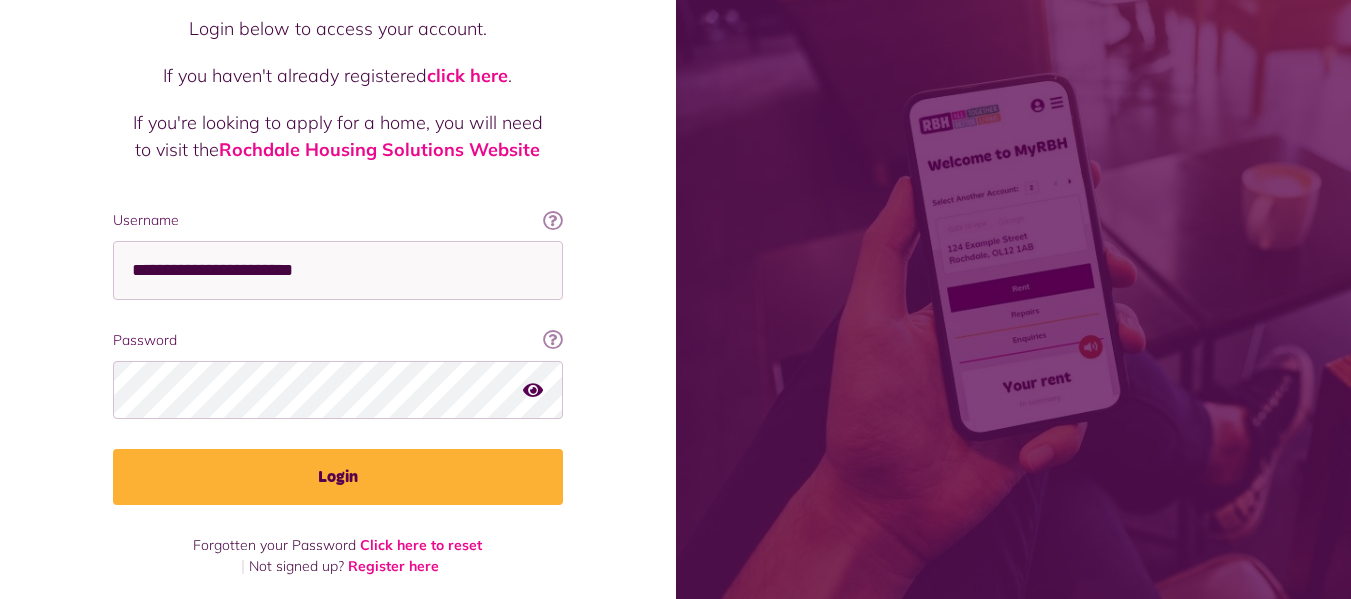 scroll, scrollTop: 169, scrollLeft: 0, axis: vertical 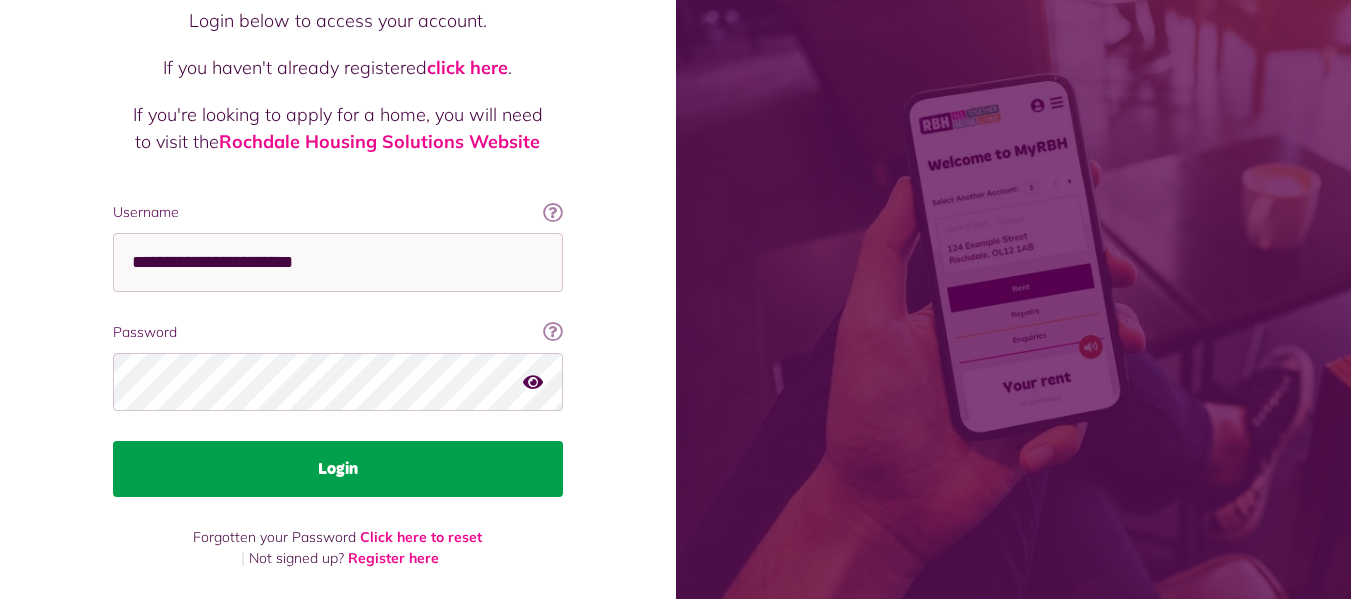 click on "Login" at bounding box center (338, 469) 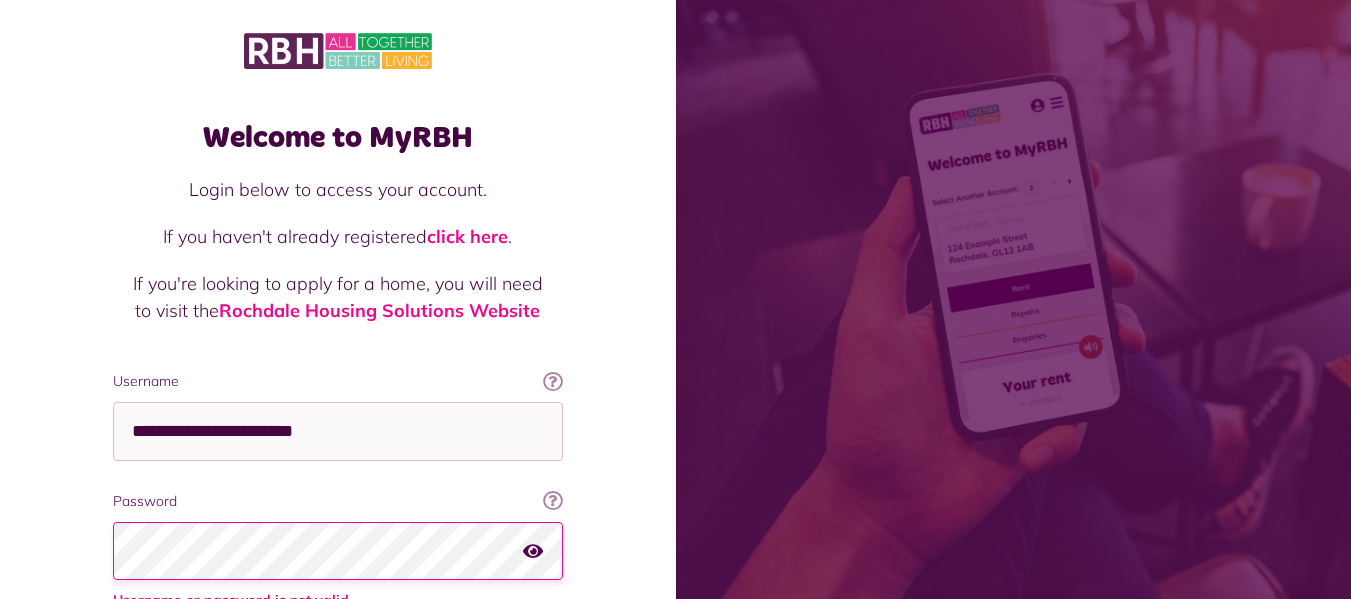 scroll, scrollTop: 0, scrollLeft: 0, axis: both 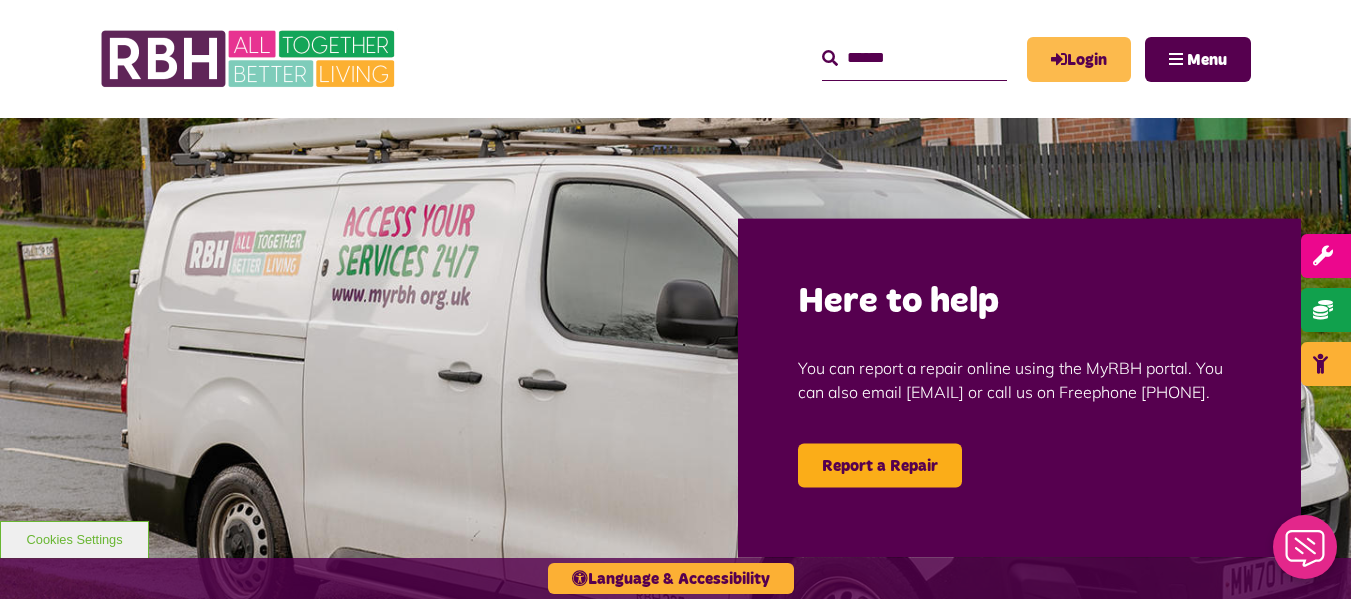 click on "Login" at bounding box center (1079, 59) 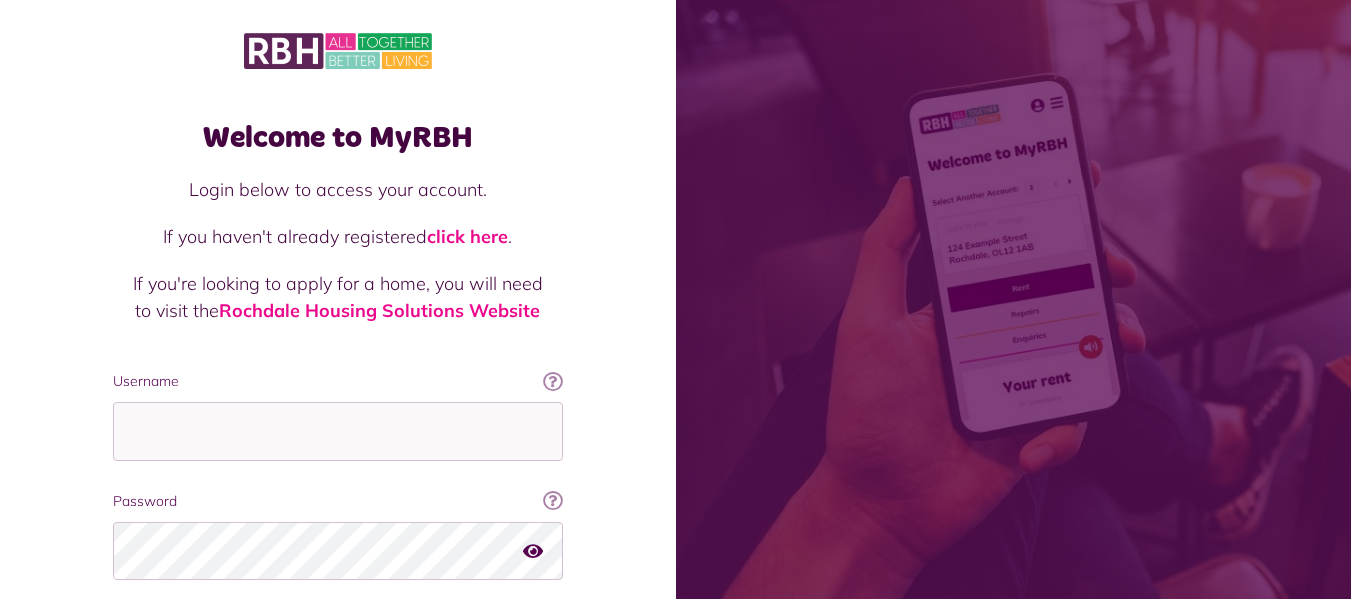 scroll, scrollTop: 0, scrollLeft: 0, axis: both 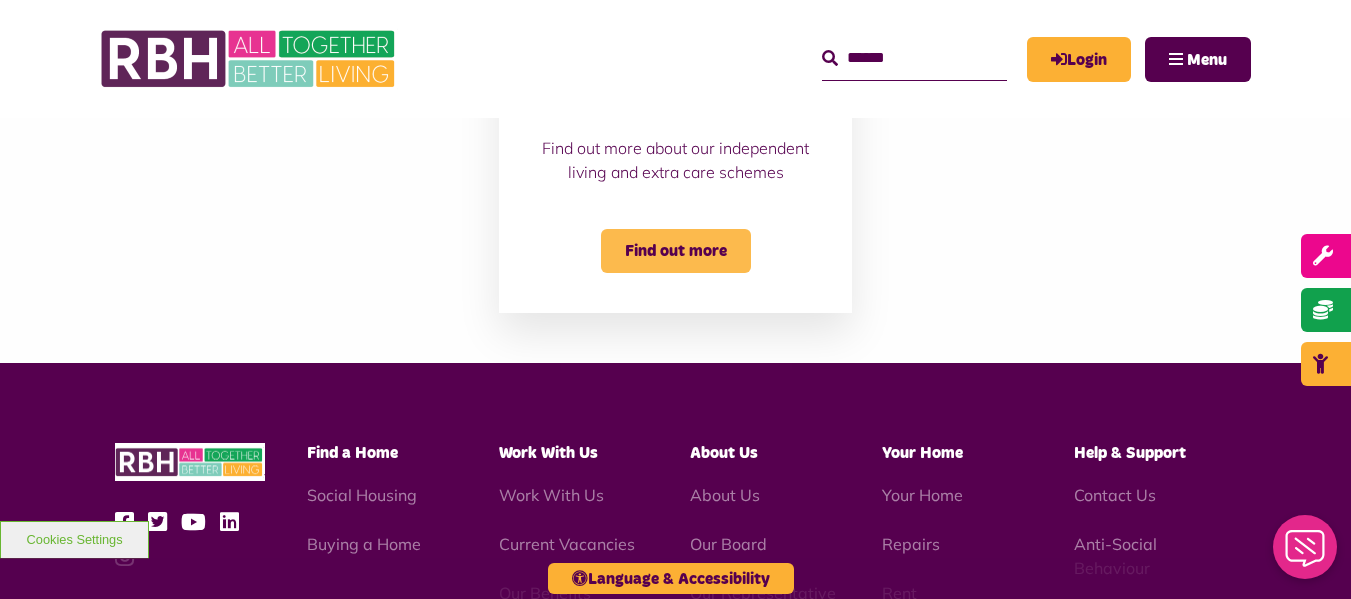 click on "Find out more" at bounding box center [676, 251] 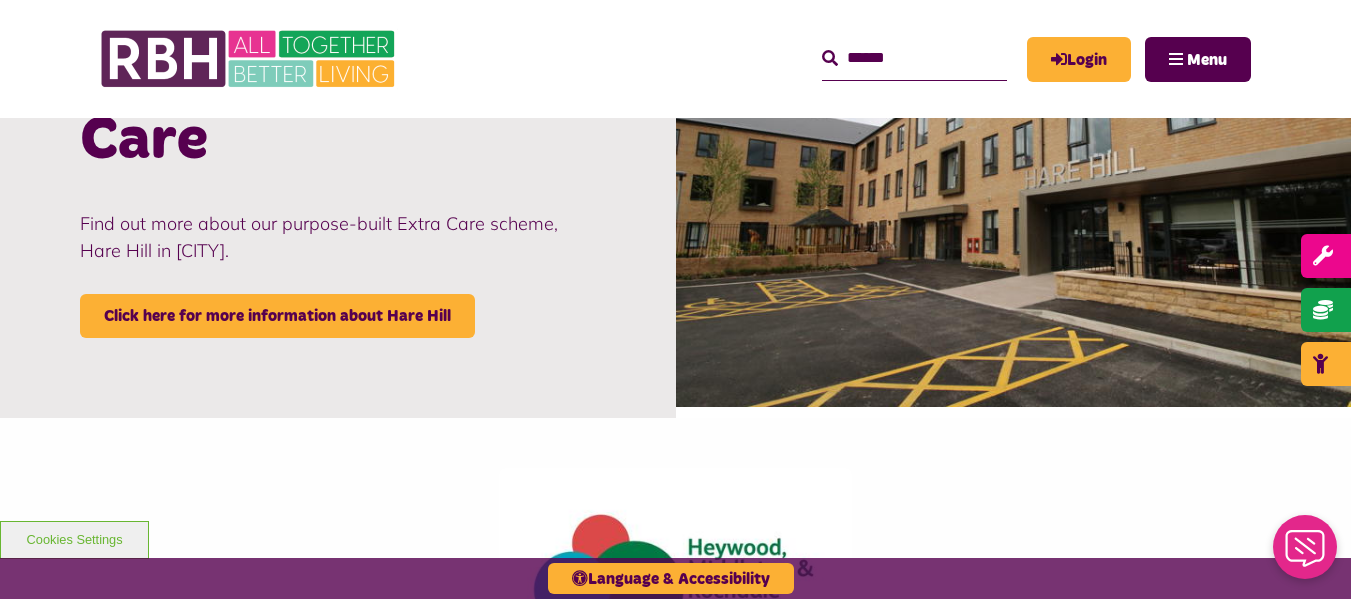 scroll, scrollTop: 2080, scrollLeft: 0, axis: vertical 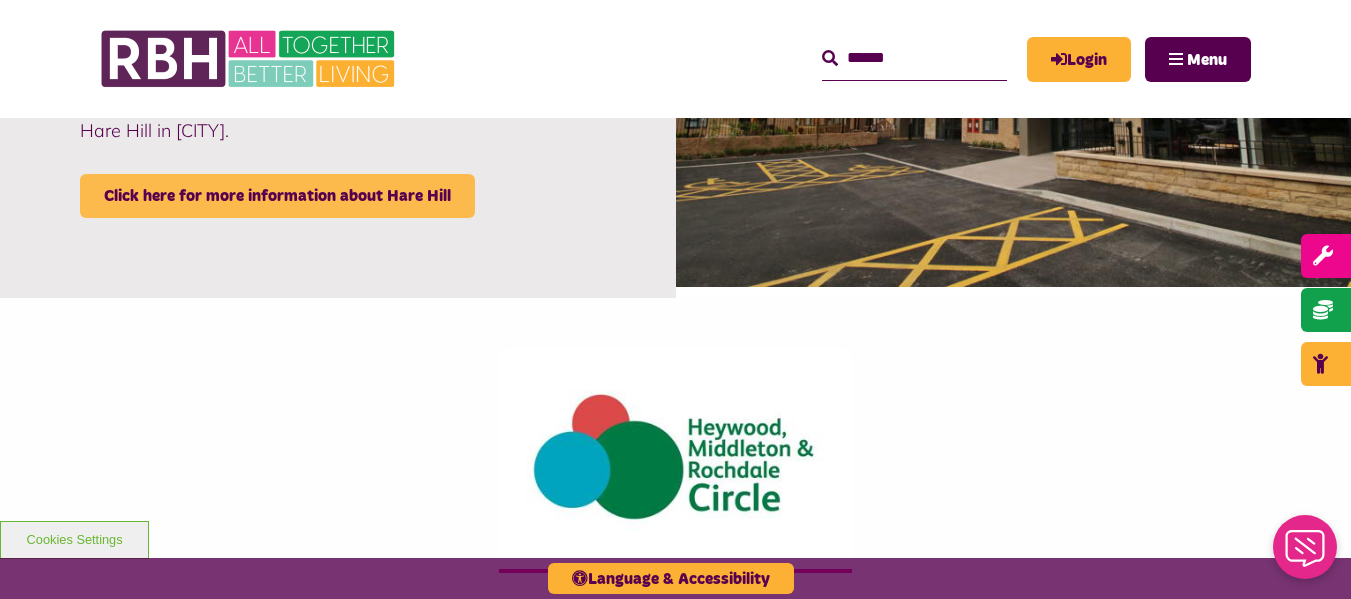click on "Click here for more information about Hare Hill" at bounding box center (277, 196) 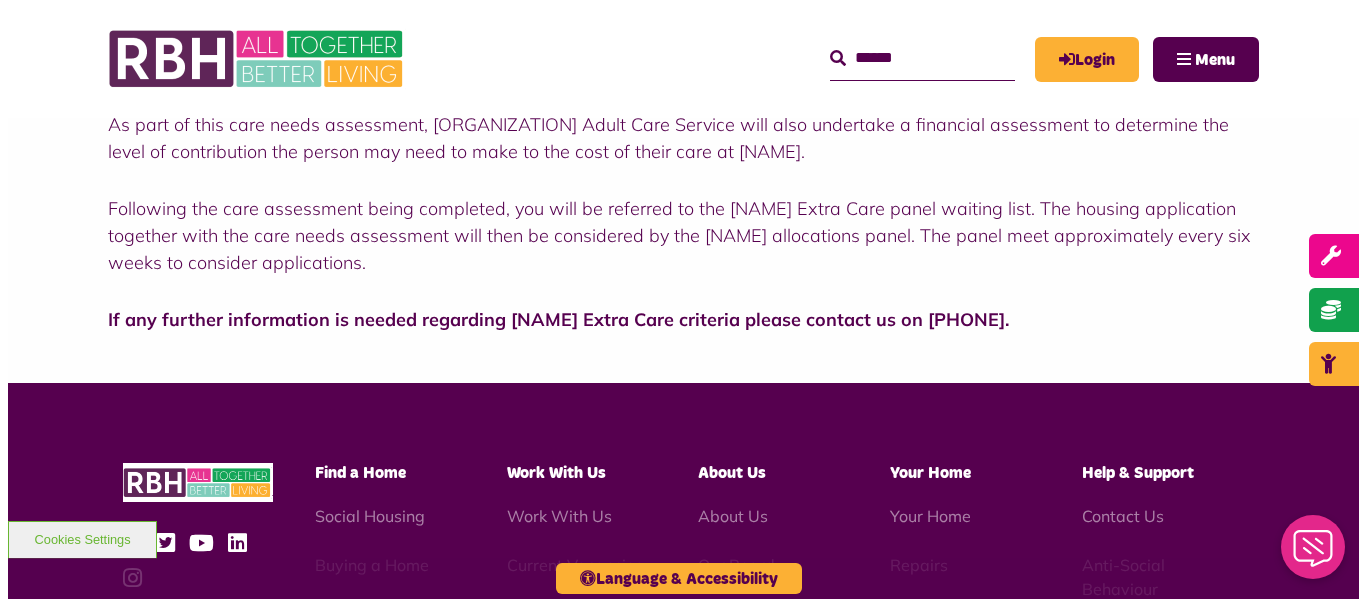 scroll, scrollTop: 959, scrollLeft: 0, axis: vertical 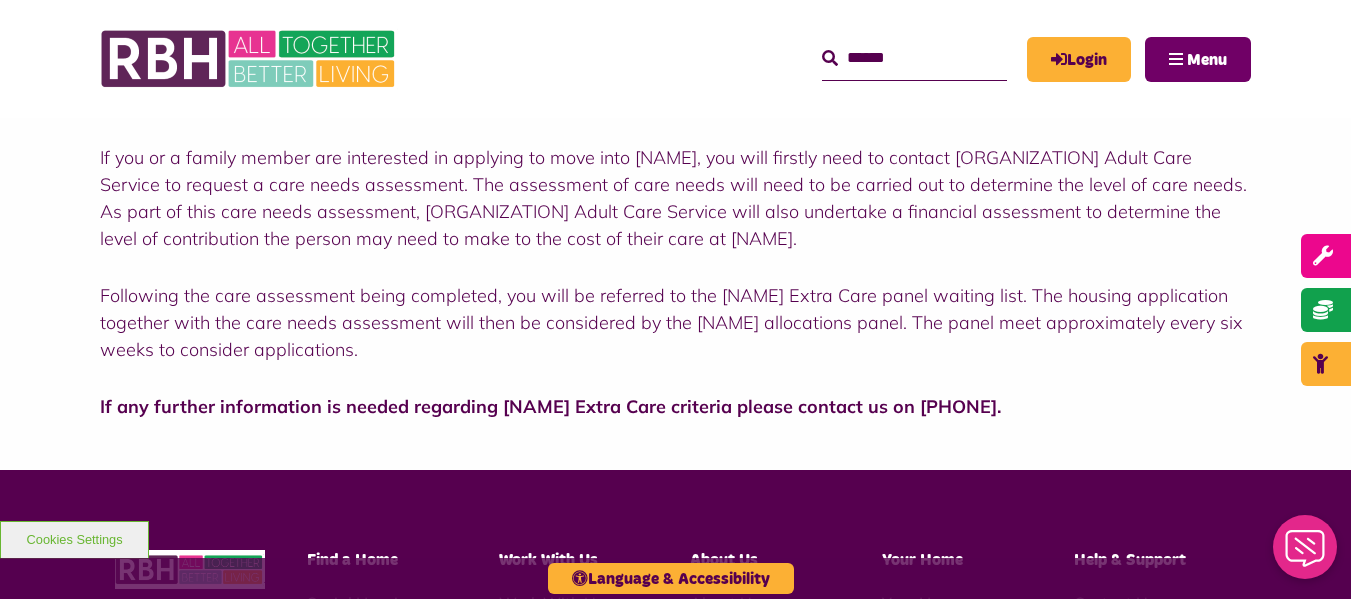 click on "Menu" at bounding box center [1207, 60] 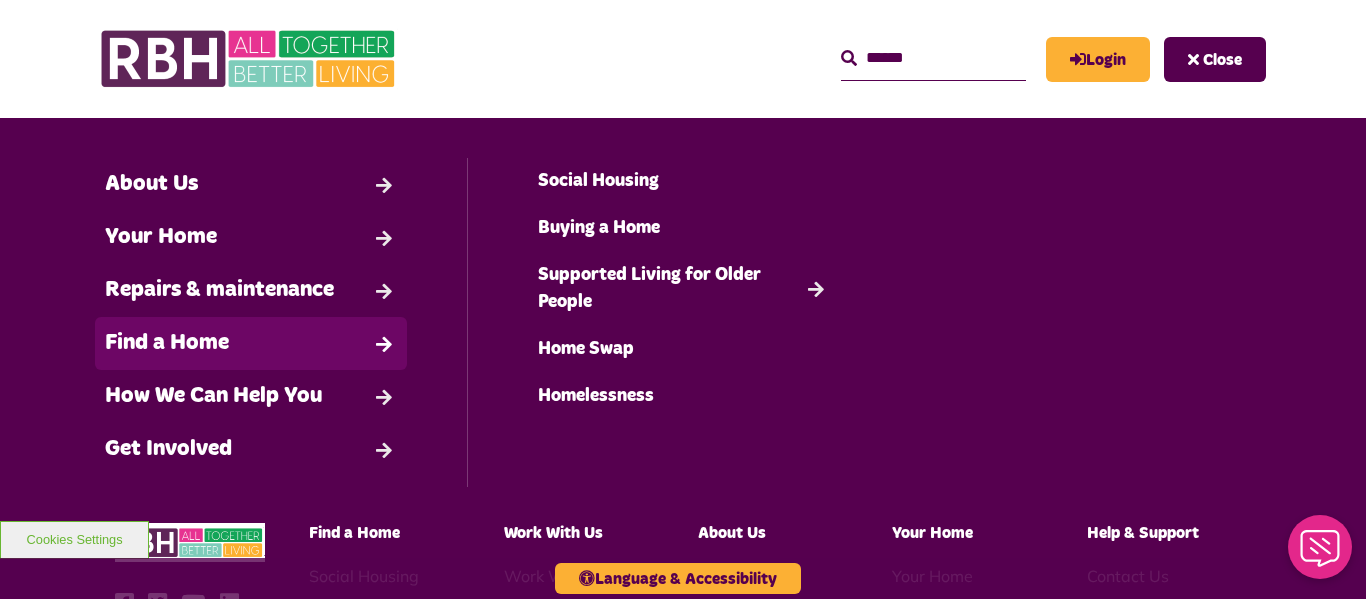click on "Find a Home" at bounding box center (251, 343) 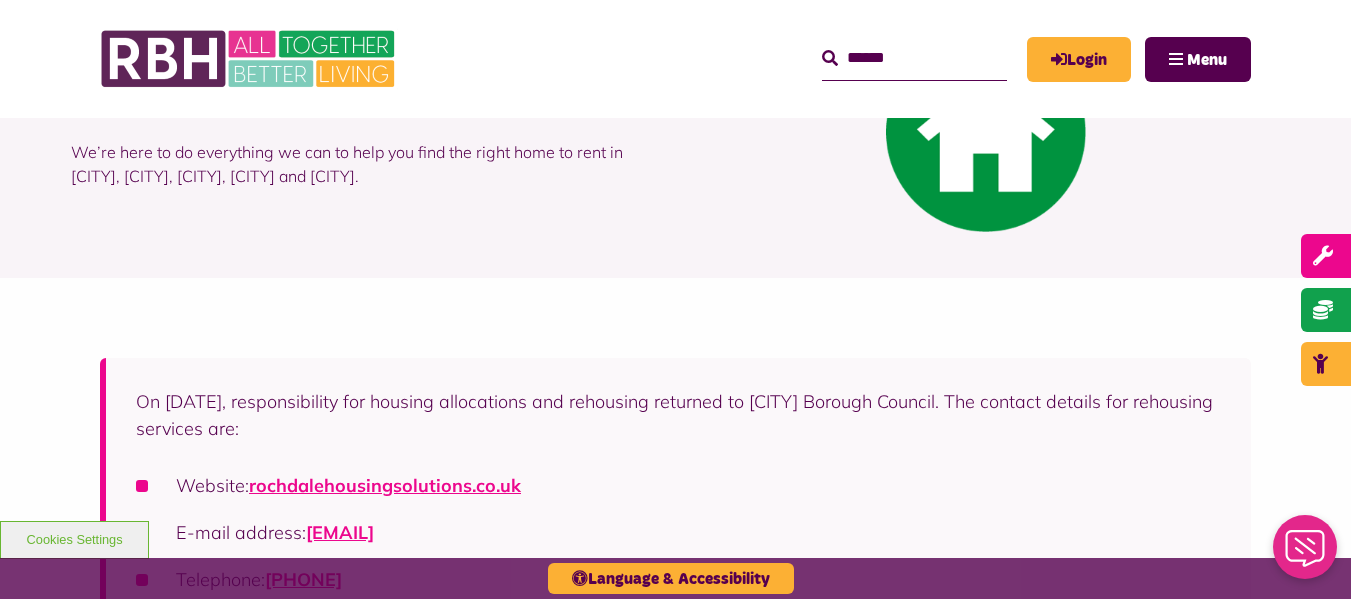 scroll, scrollTop: 160, scrollLeft: 0, axis: vertical 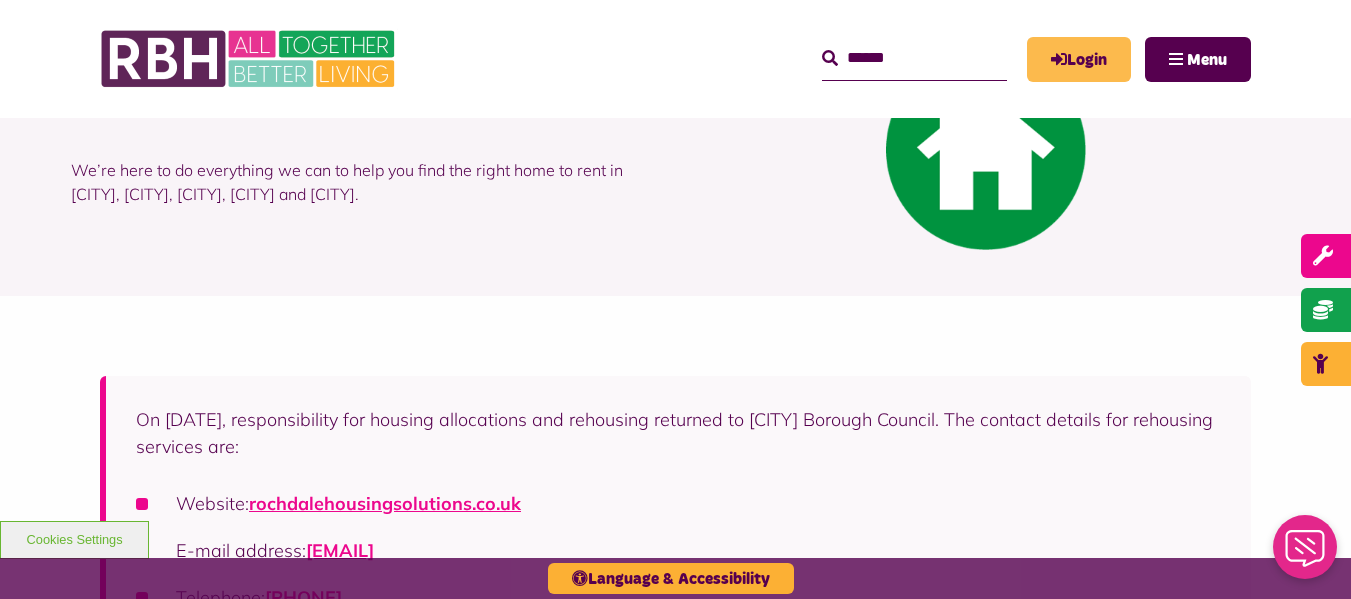 click on "Login" at bounding box center (1079, 59) 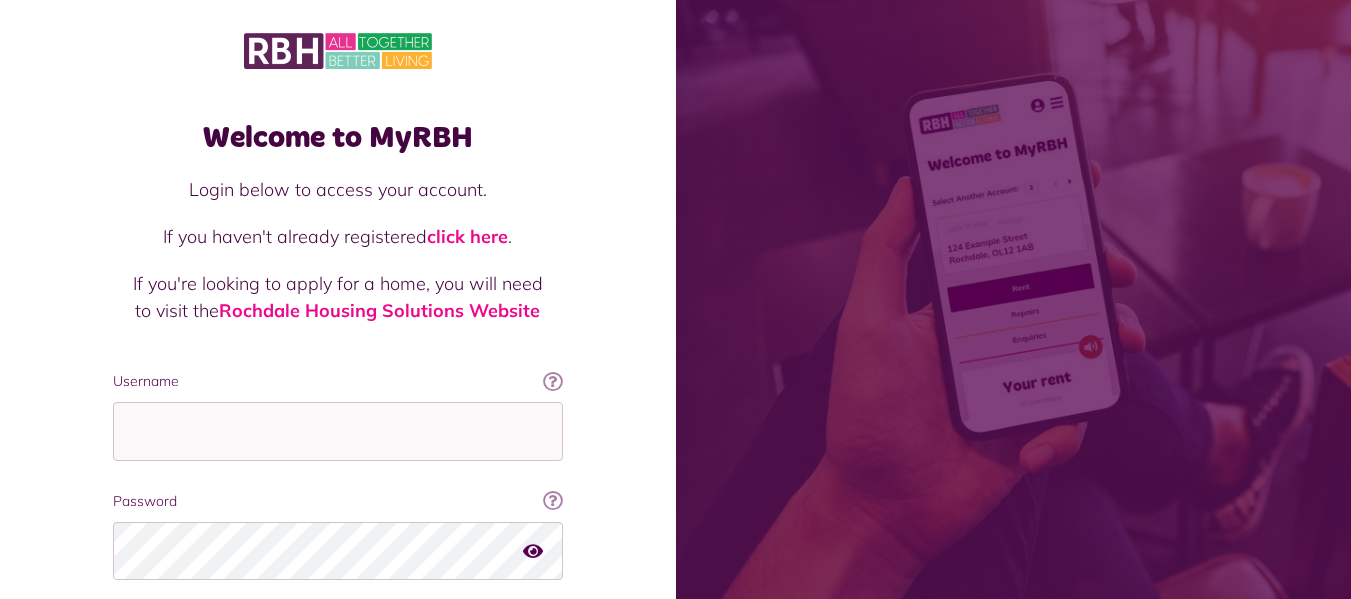scroll, scrollTop: 0, scrollLeft: 0, axis: both 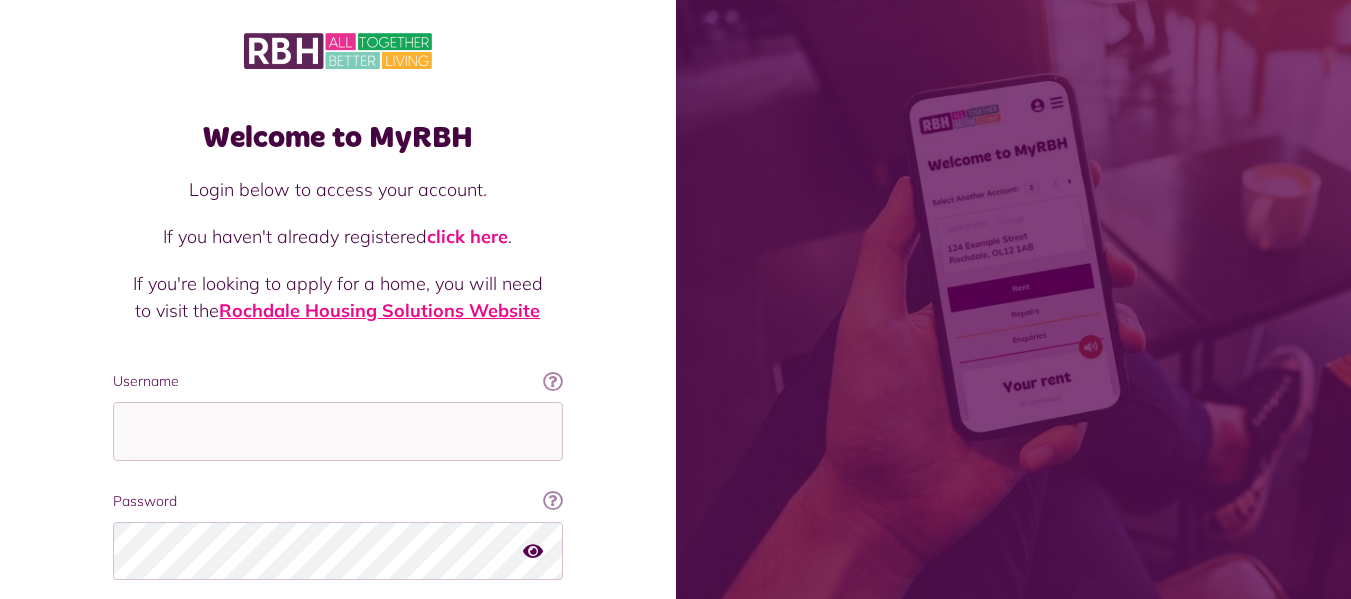 click on "Rochdale Housing Solutions Website" at bounding box center [379, 310] 